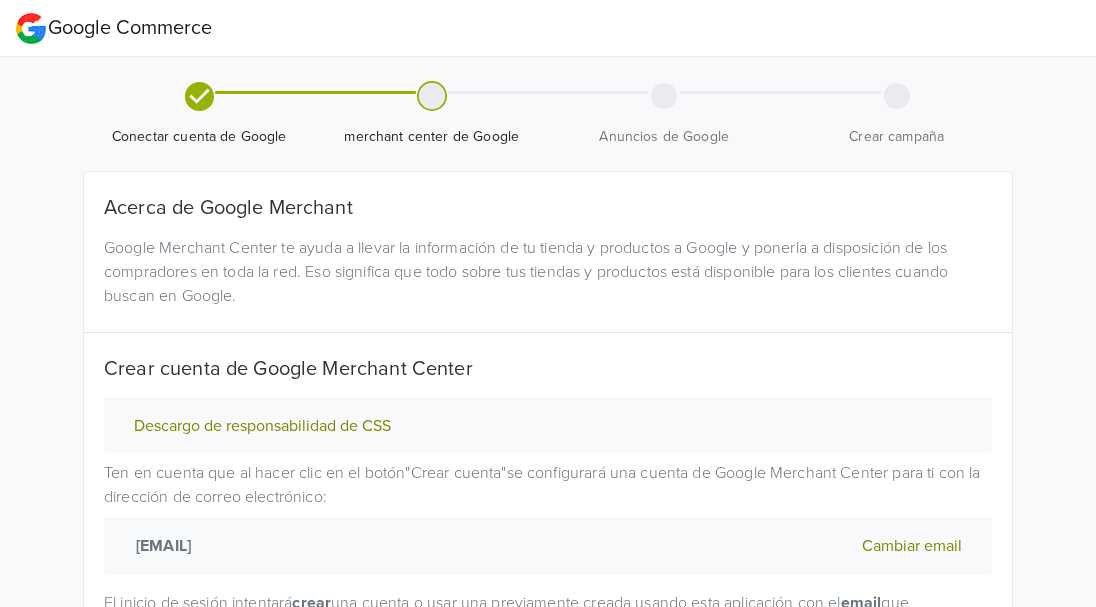 select on "cl" 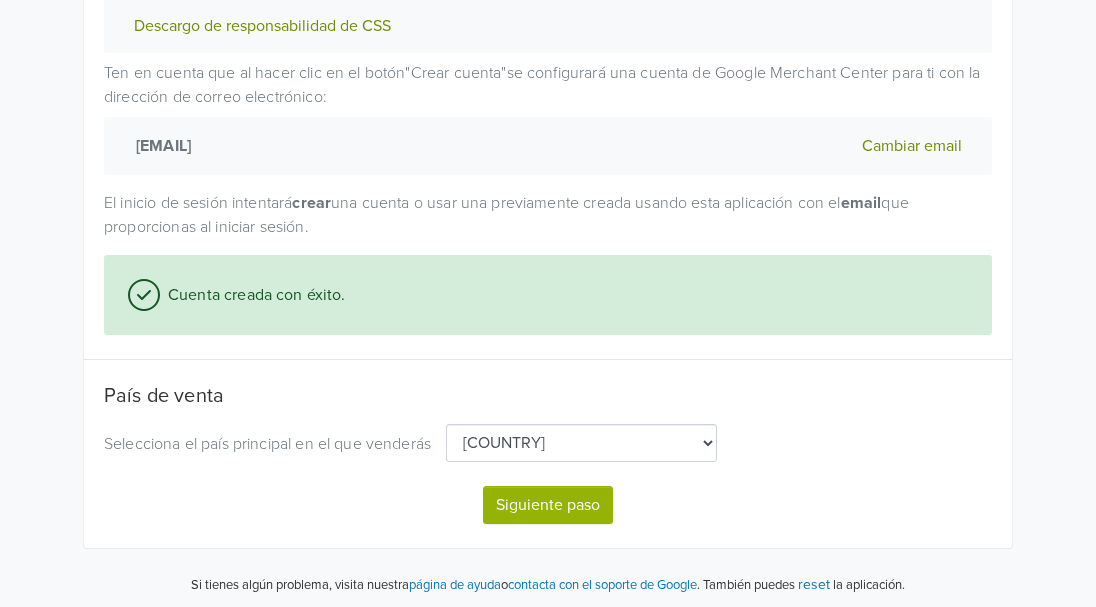 scroll, scrollTop: 405, scrollLeft: 0, axis: vertical 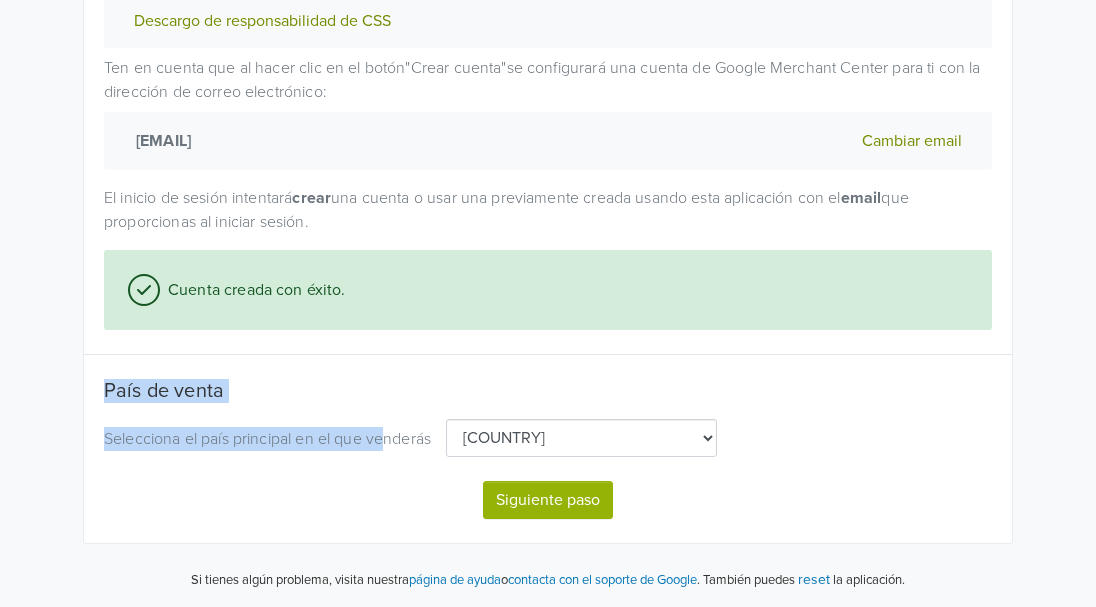 drag, startPoint x: 386, startPoint y: 439, endPoint x: 21, endPoint y: 368, distance: 371.84137 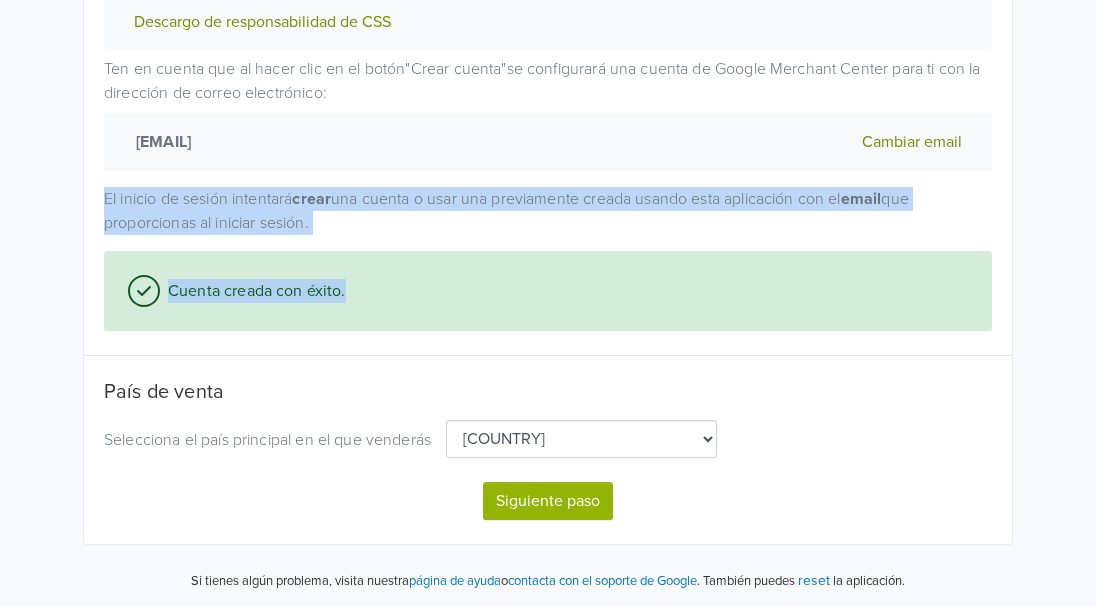 scroll, scrollTop: 405, scrollLeft: 0, axis: vertical 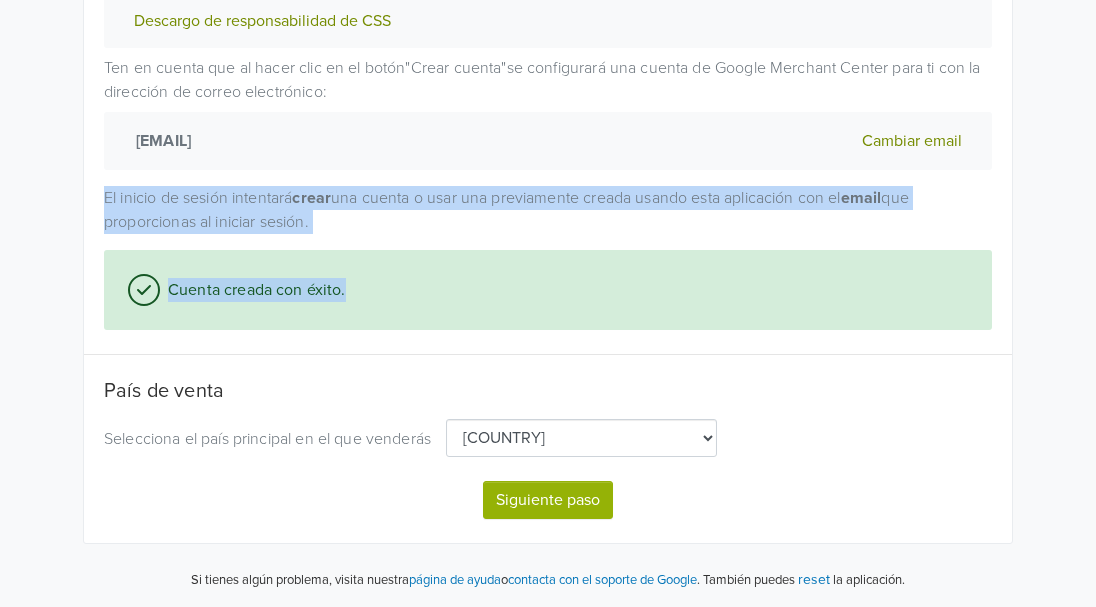 drag, startPoint x: 471, startPoint y: 289, endPoint x: 98, endPoint y: 189, distance: 386.17224 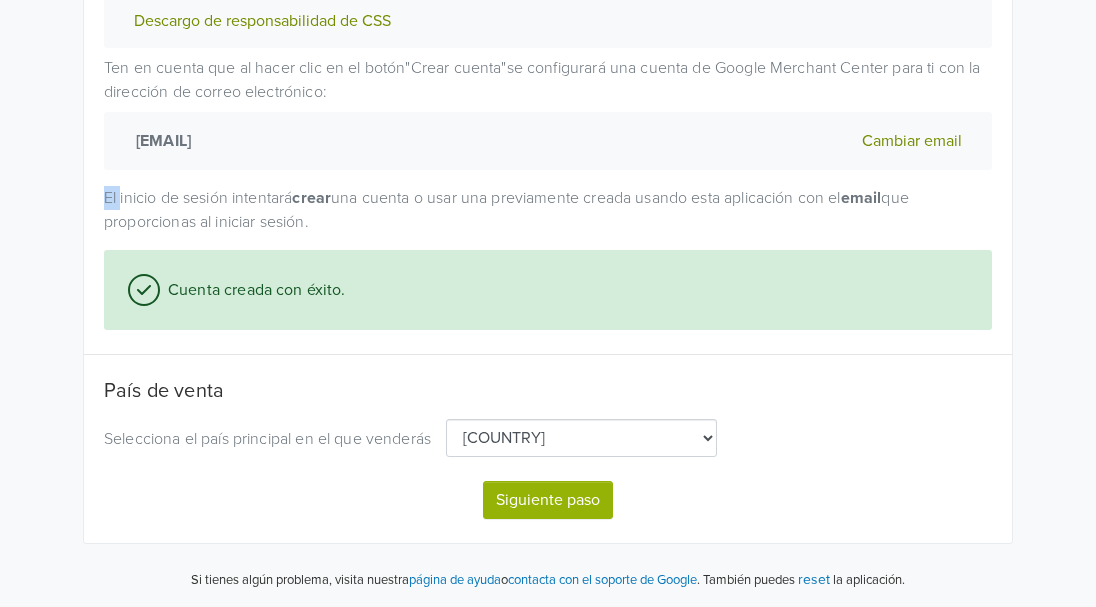 click on "Descargo de responsabilidad de CSS Ten en cuenta que al hacer clic en el botón  " Crear cuenta "  se configurará una cuenta de Google Merchant Center para ti con la dirección de correo electrónico:  semillaalcosto.cl@gmail.com Cambiar email El inicio de sesión intentará  crear  una cuenta o usar una previamente creada usando esta aplicación con el  email  que proporcionas al iniciar sesión. Cuenta creada con éxito." at bounding box center [548, 161] 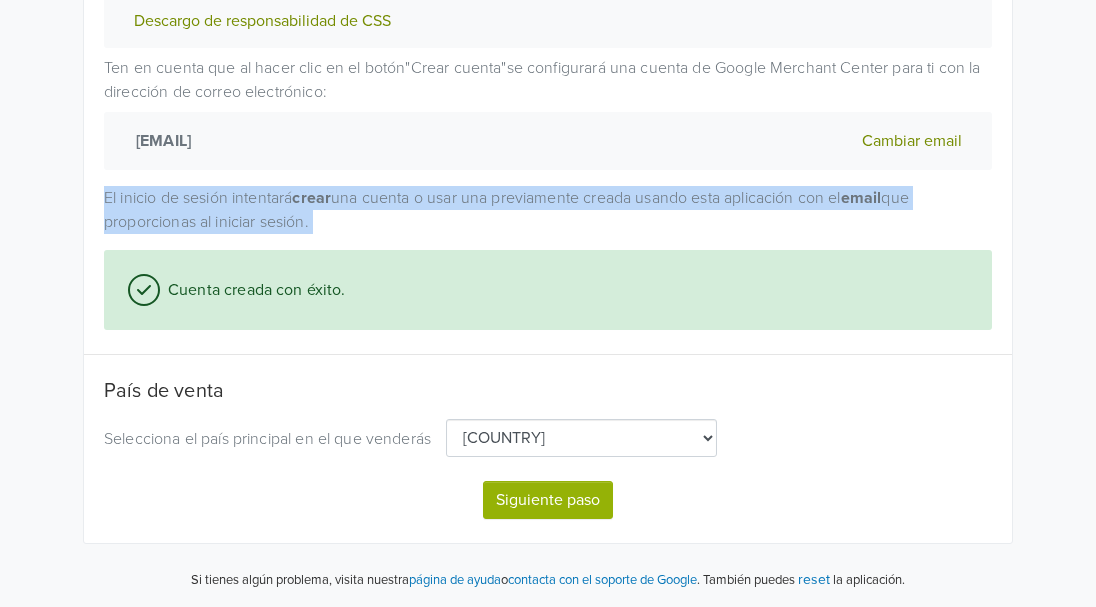 click on "Descargo de responsabilidad de CSS Ten en cuenta que al hacer clic en el botón  " Crear cuenta "  se configurará una cuenta de Google Merchant Center para ti con la dirección de correo electrónico:  semillaalcosto.cl@gmail.com Cambiar email El inicio de sesión intentará  crear  una cuenta o usar una previamente creada usando esta aplicación con el  email  que proporcionas al iniciar sesión. Cuenta creada con éxito." at bounding box center [548, 161] 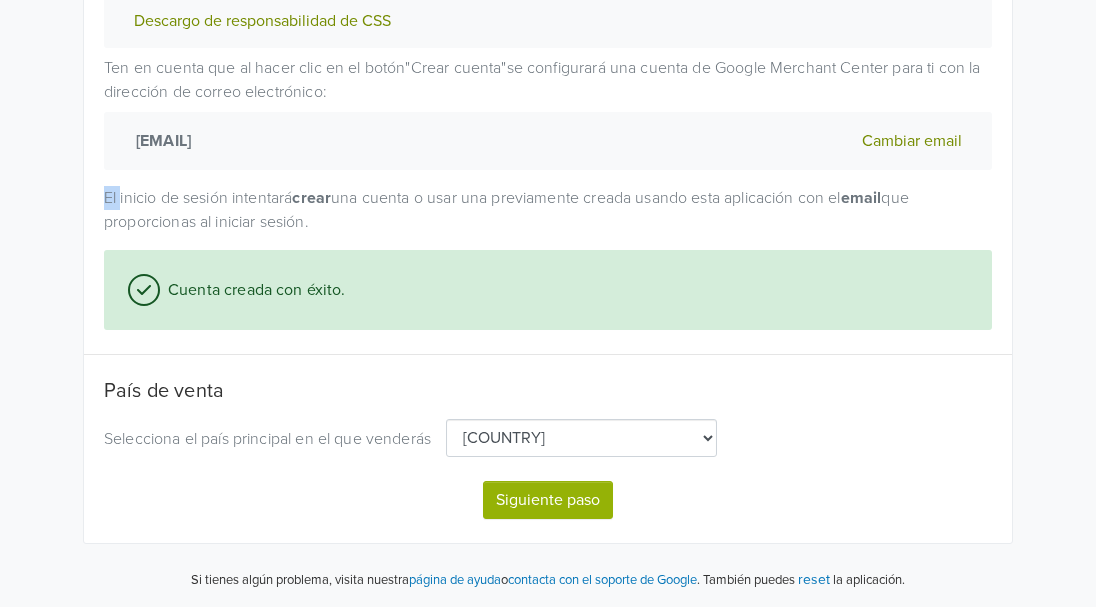 click on "Descargo de responsabilidad de CSS Ten en cuenta que al hacer clic en el botón  " Crear cuenta "  se configurará una cuenta de Google Merchant Center para ti con la dirección de correo electrónico:  semillaalcosto.cl@gmail.com Cambiar email El inicio de sesión intentará  crear  una cuenta o usar una previamente creada usando esta aplicación con el  email  que proporcionas al iniciar sesión. Cuenta creada con éxito." at bounding box center (548, 161) 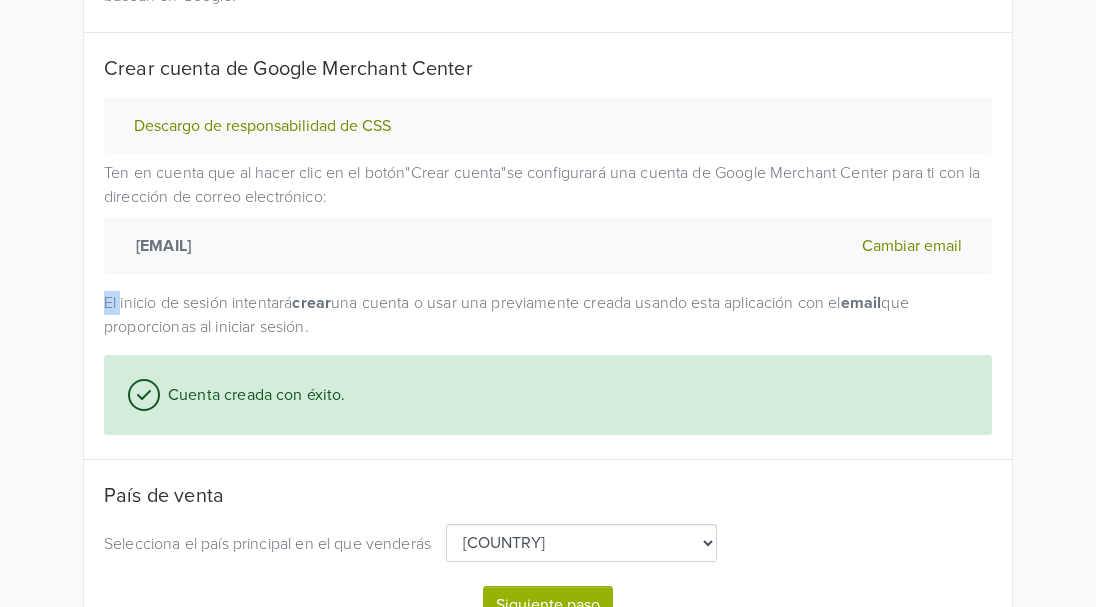 scroll, scrollTop: 405, scrollLeft: 0, axis: vertical 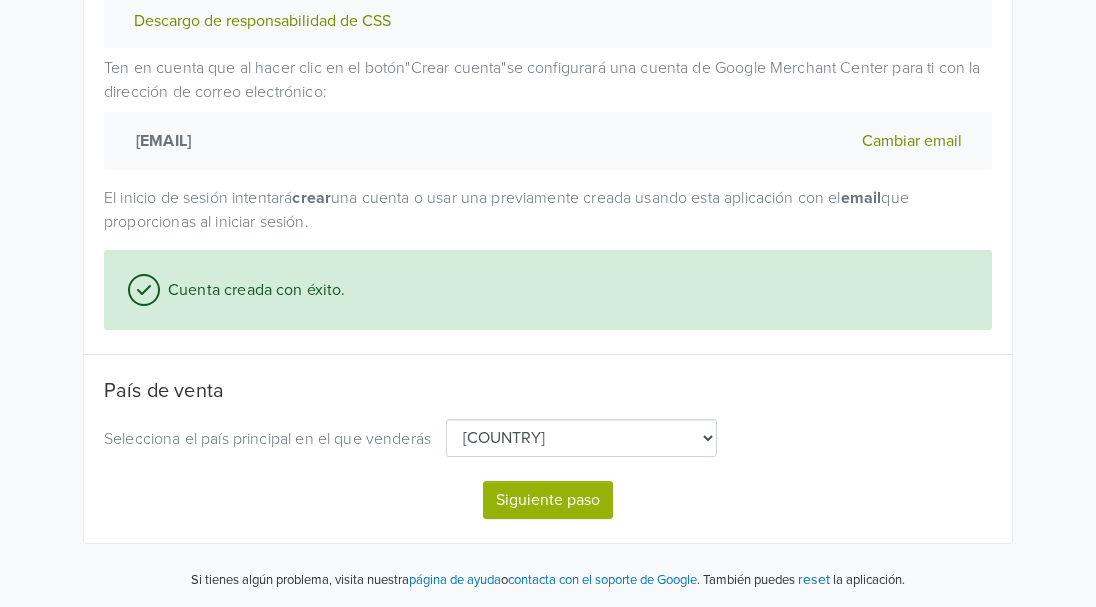 click on "País de venta" at bounding box center [548, 391] 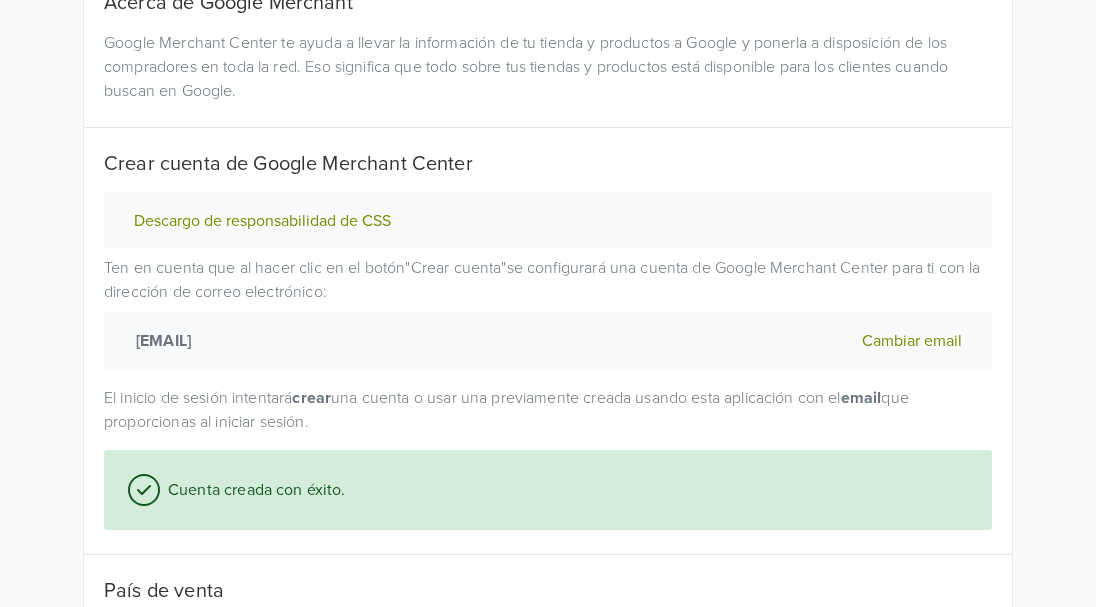 scroll, scrollTop: 0, scrollLeft: 0, axis: both 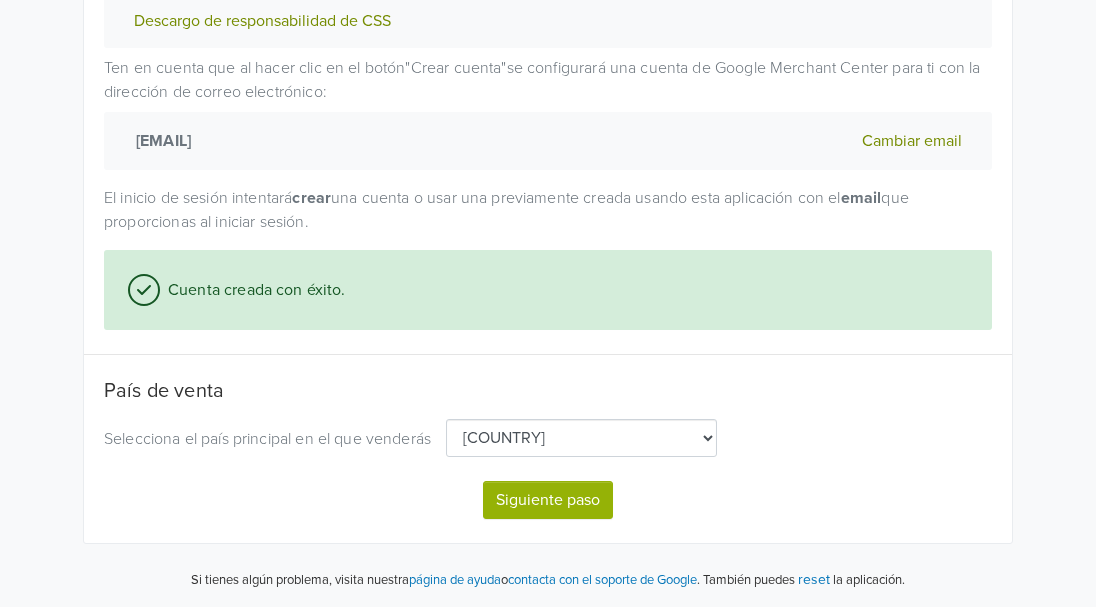 click on "Siguiente paso" at bounding box center [548, 500] 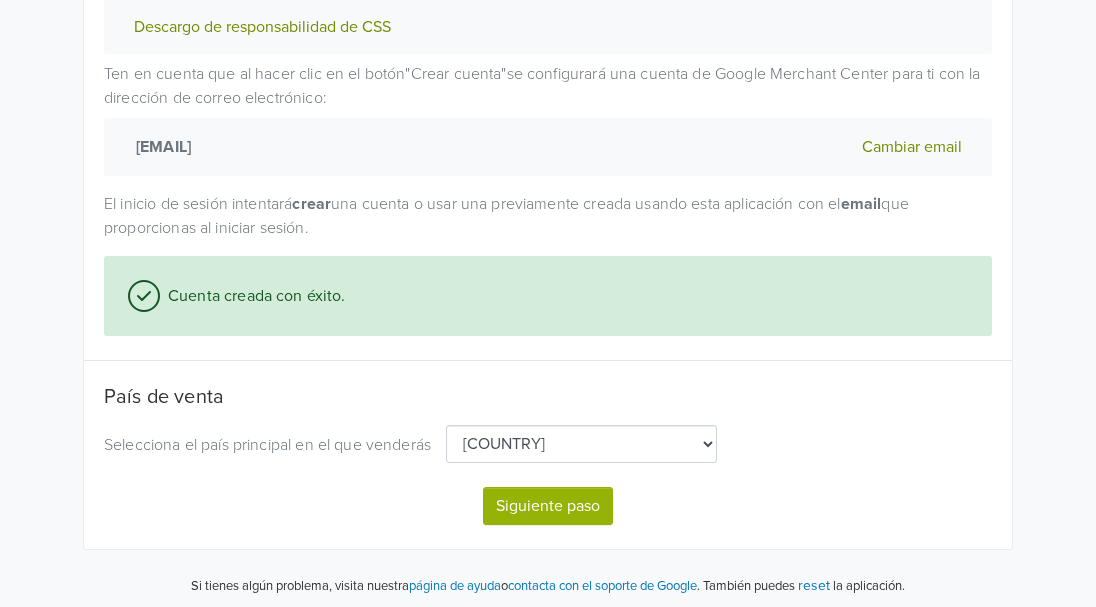 select on "cl" 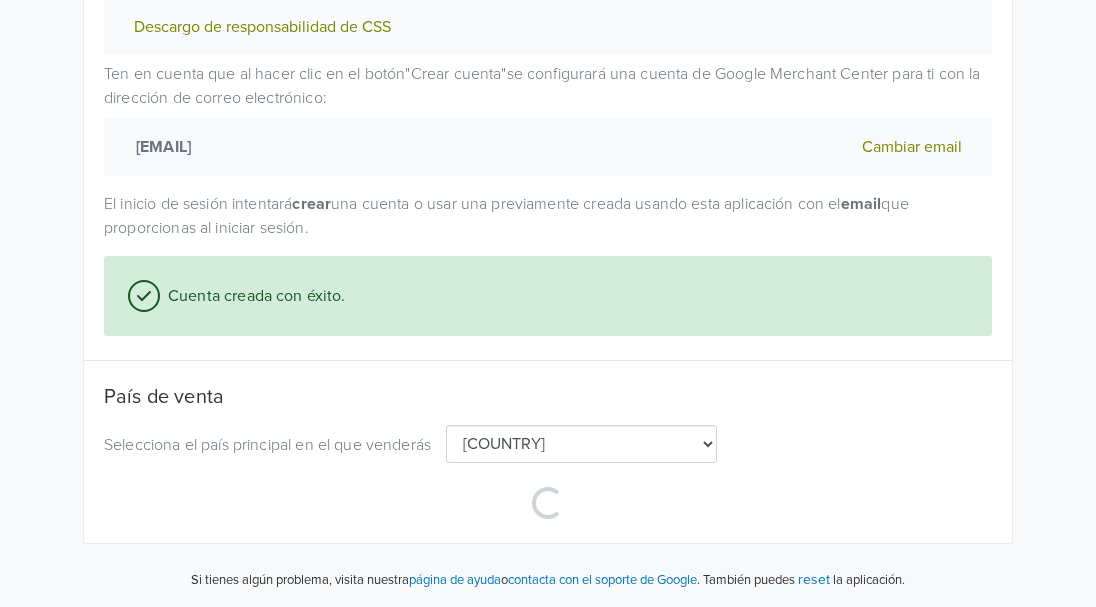 select on "cl" 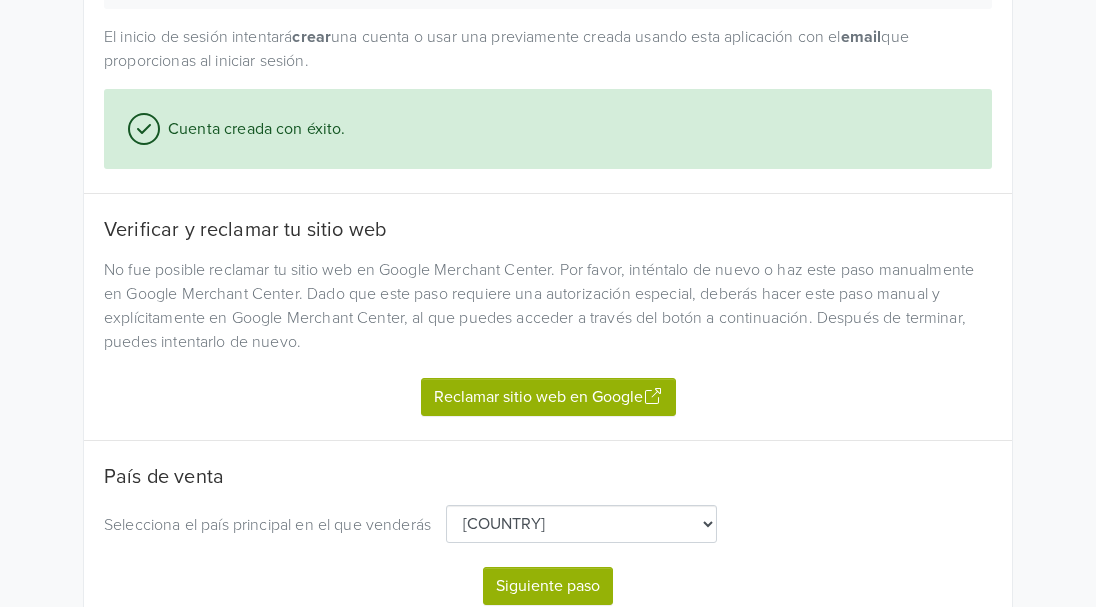 scroll, scrollTop: 652, scrollLeft: 0, axis: vertical 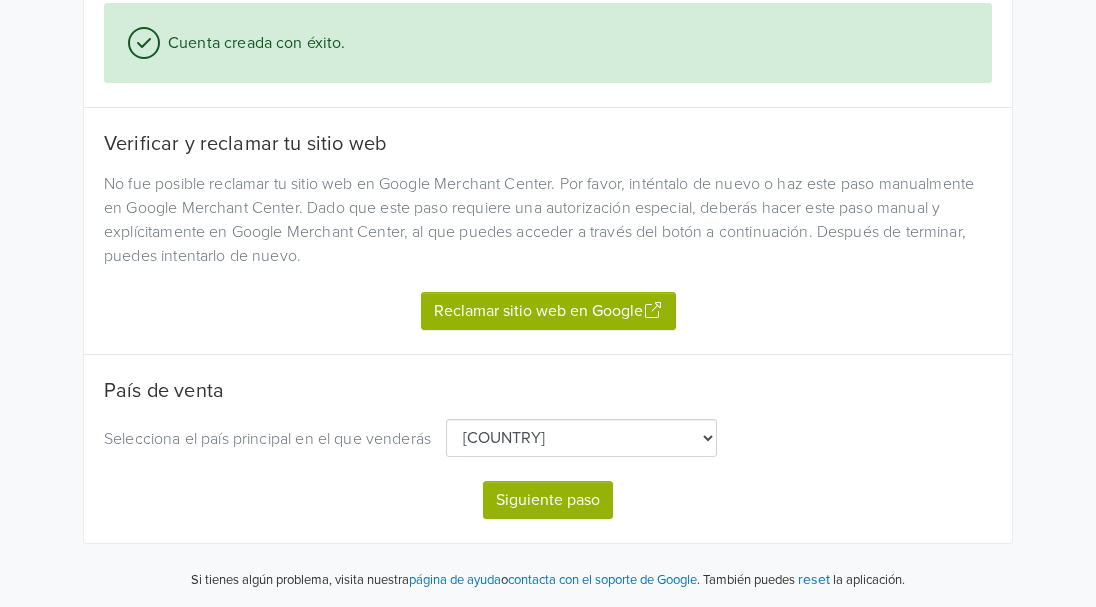 click on "Siguiente paso" at bounding box center (548, 500) 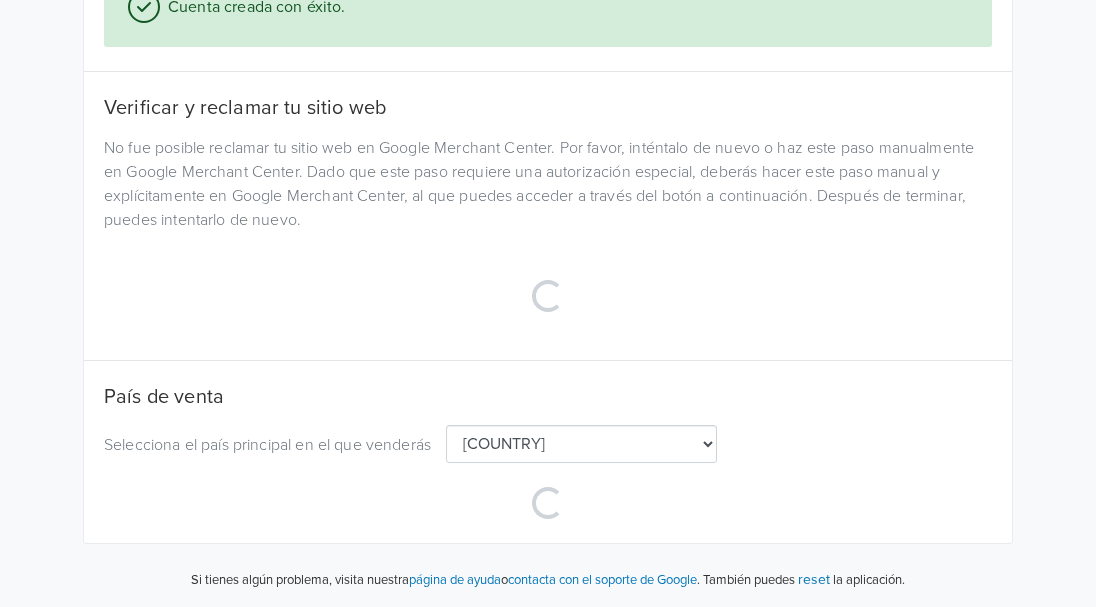 select on "cl" 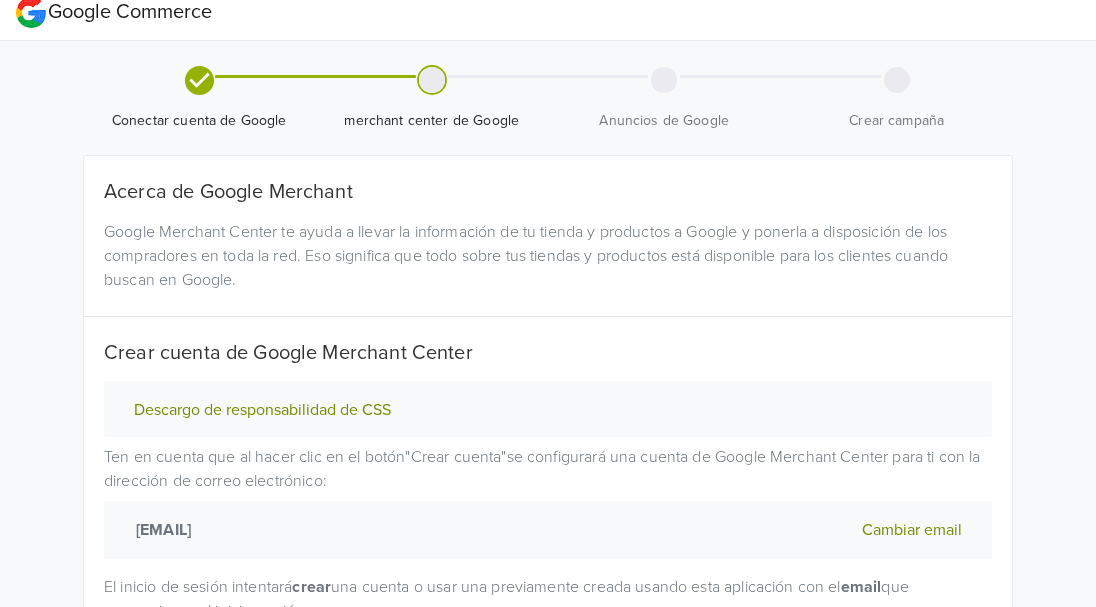 scroll, scrollTop: 0, scrollLeft: 0, axis: both 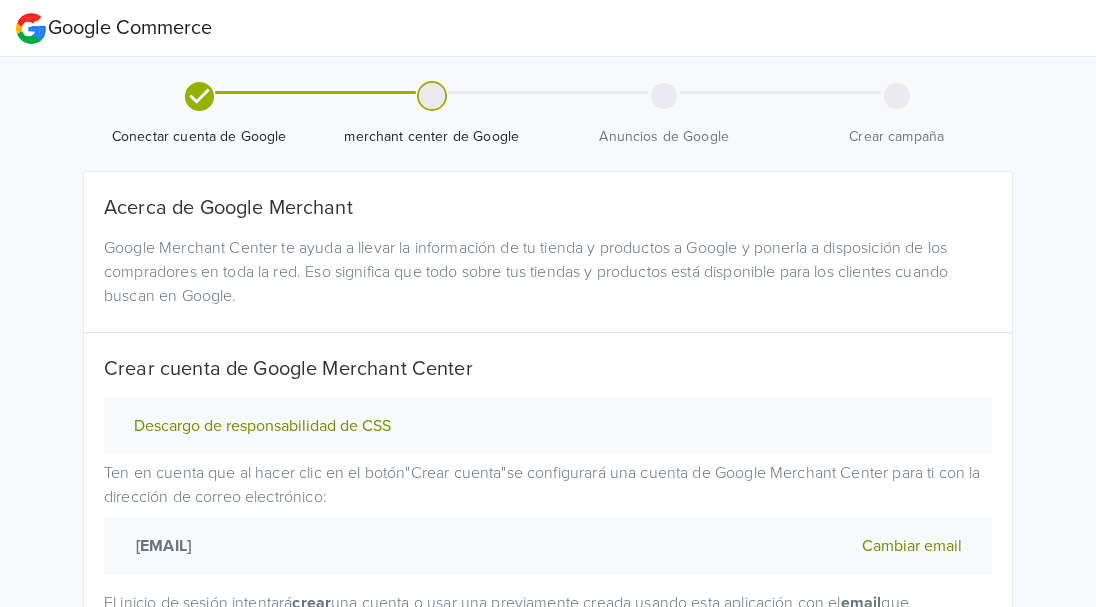 click at bounding box center [664, 96] 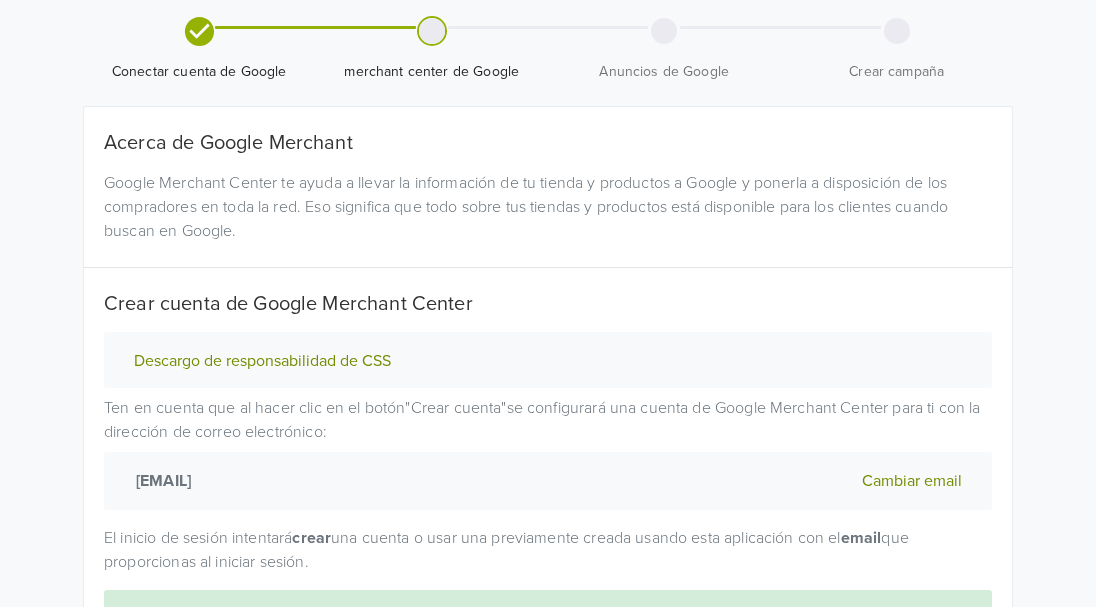 scroll, scrollTop: 100, scrollLeft: 0, axis: vertical 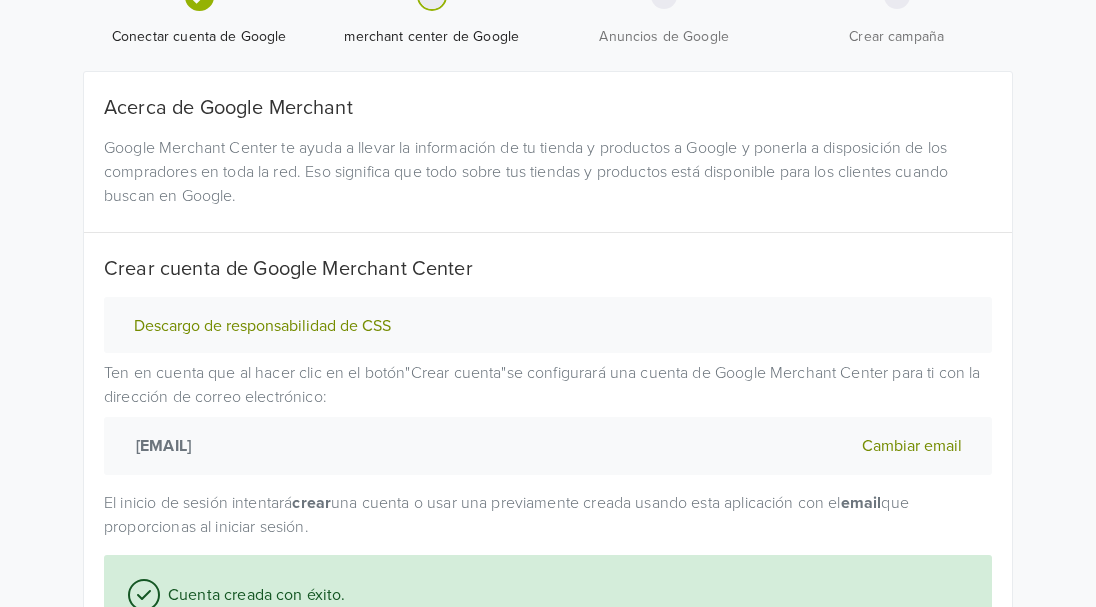 click on "Descargo de responsabilidad de CSS" at bounding box center [262, 326] 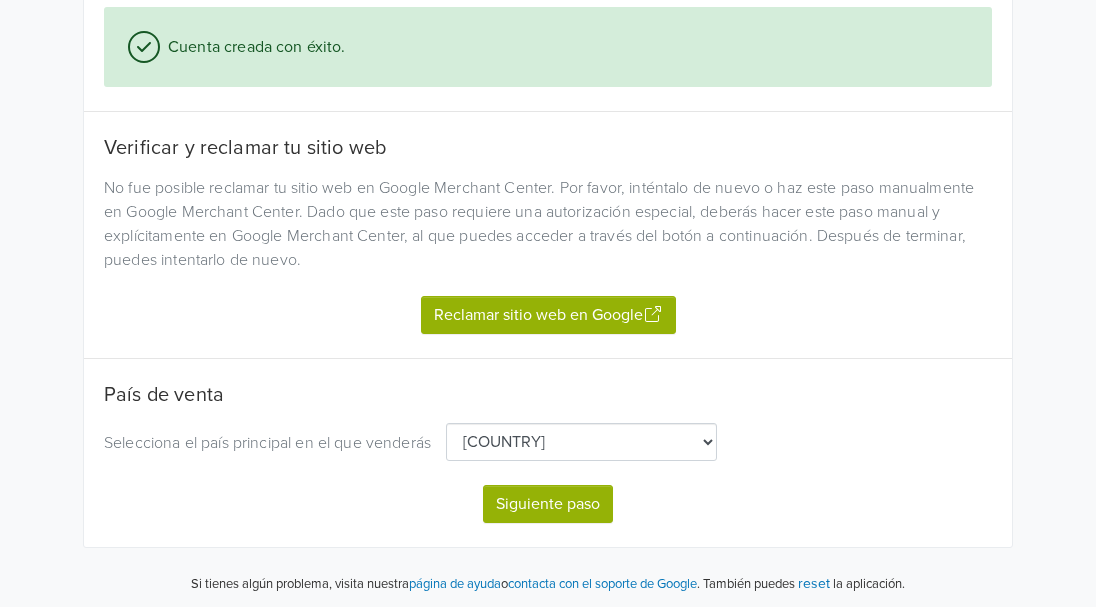scroll, scrollTop: 878, scrollLeft: 0, axis: vertical 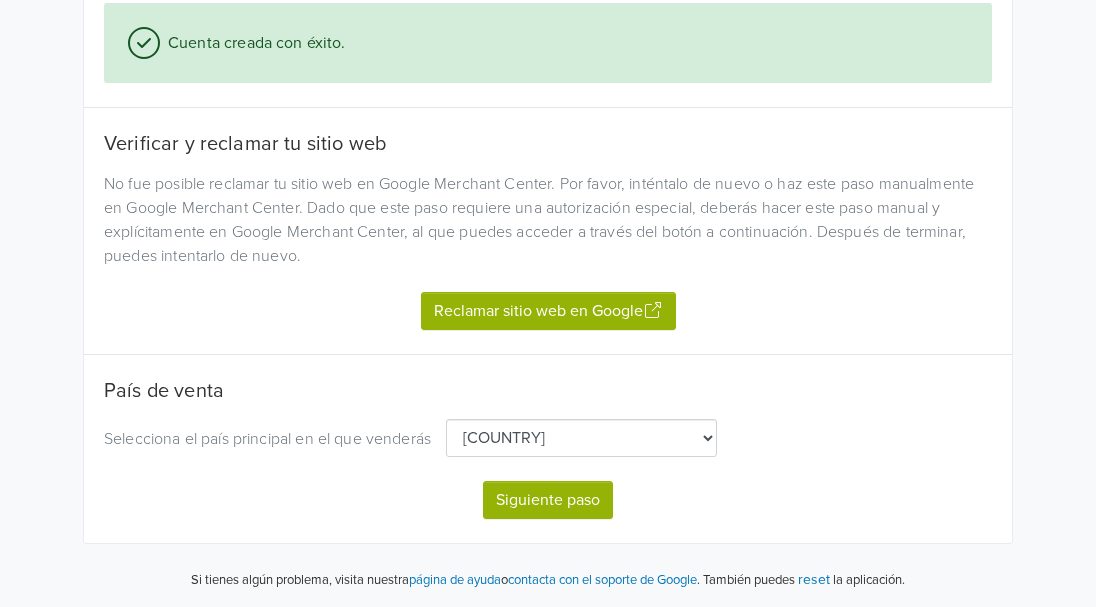 click on "Reclamar sitio web en Google" at bounding box center [548, 311] 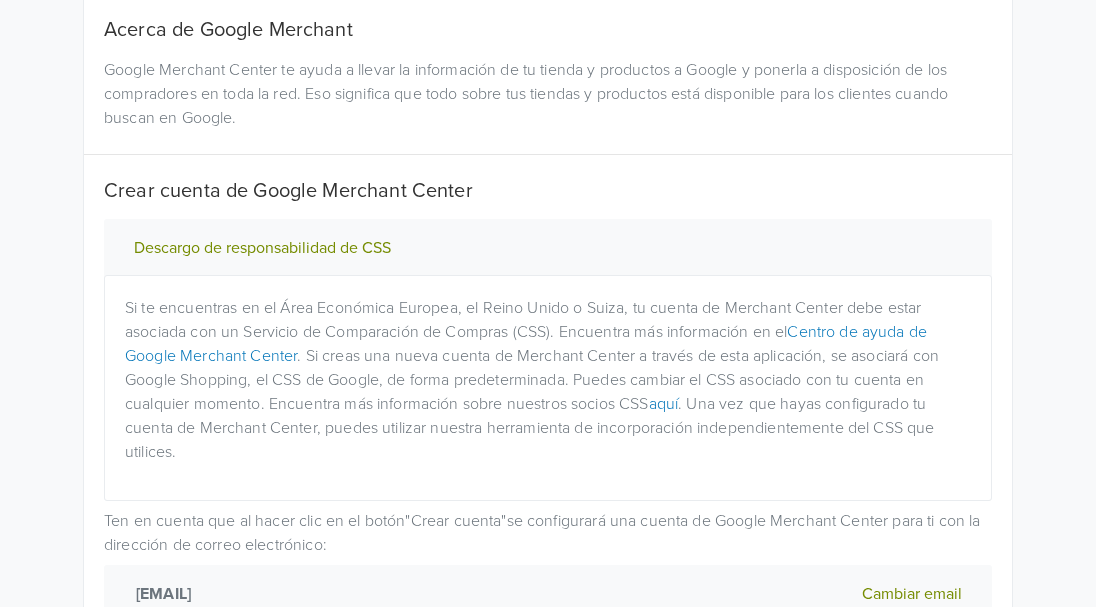 scroll, scrollTop: 478, scrollLeft: 0, axis: vertical 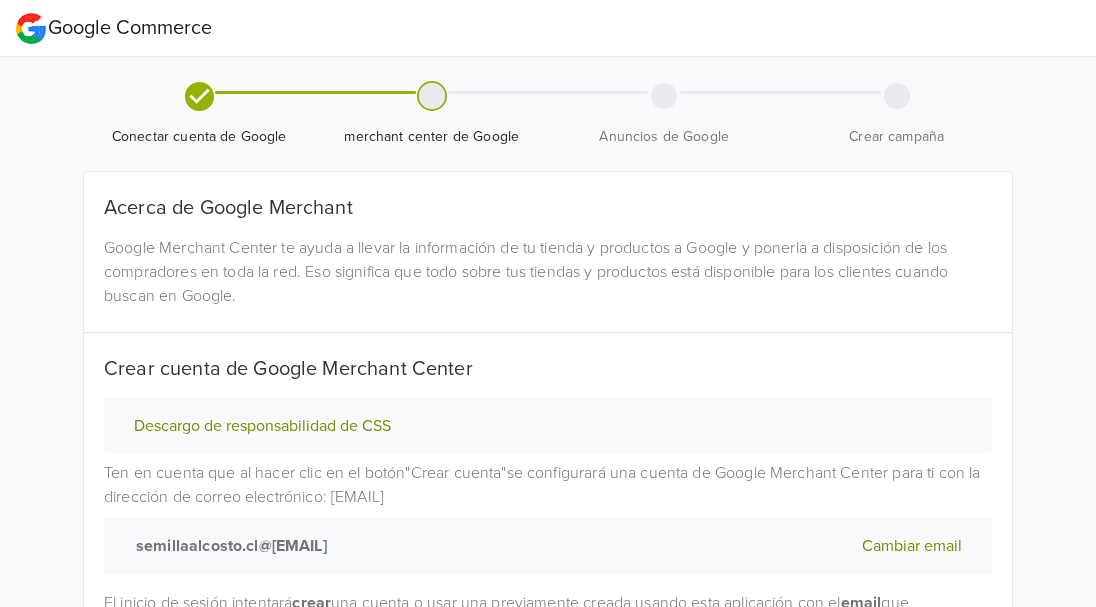 select on "cl" 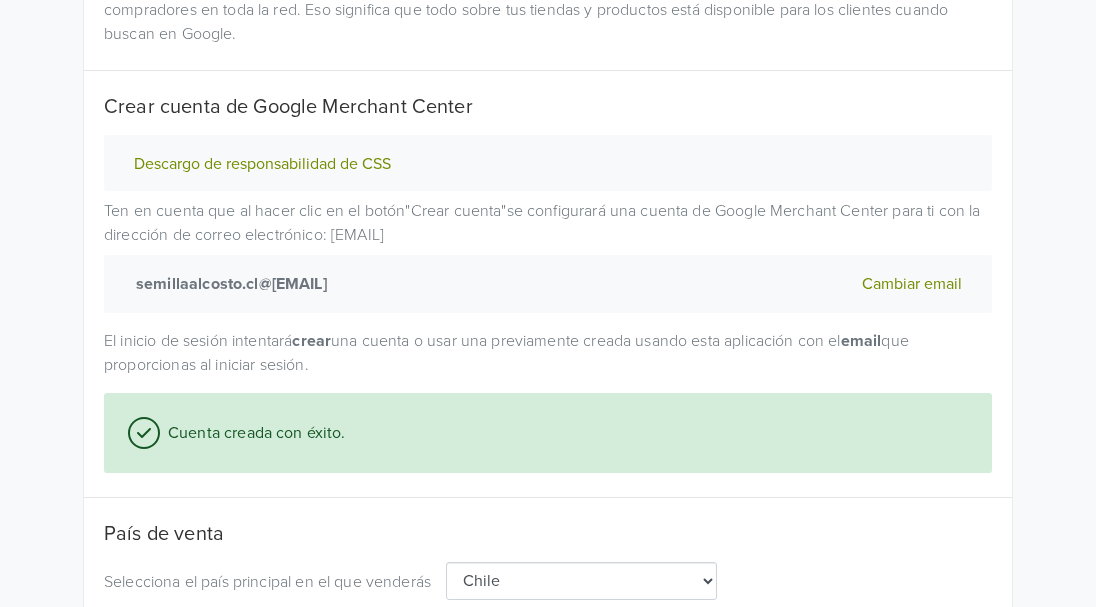 scroll, scrollTop: 5, scrollLeft: 0, axis: vertical 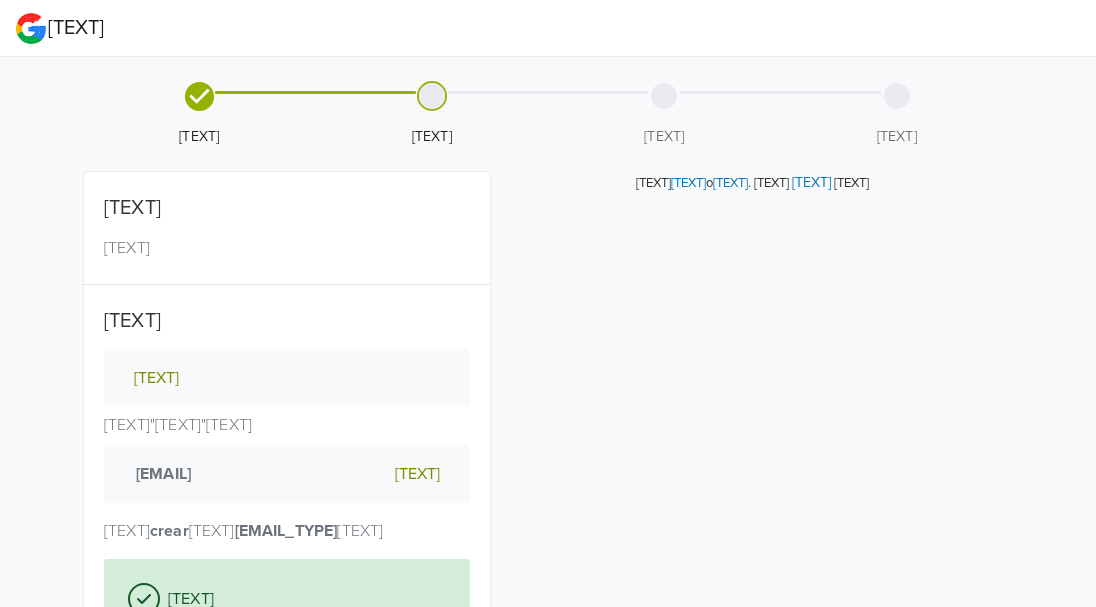 select on "[COUNTRY_CODE]" 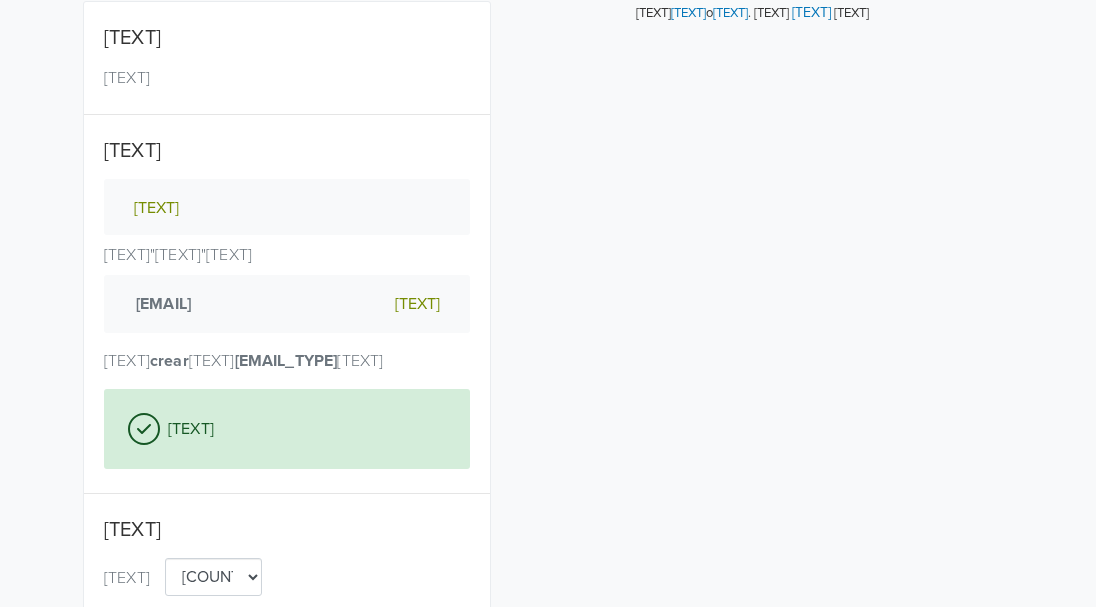 scroll, scrollTop: 405, scrollLeft: 0, axis: vertical 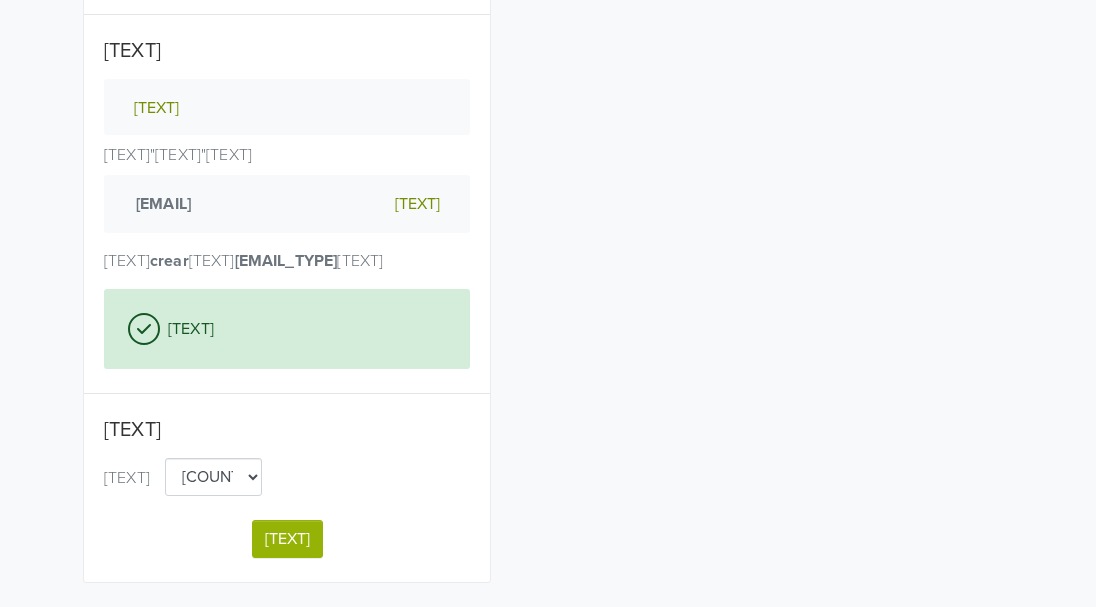 click on "Siguiente paso" at bounding box center [287, 539] 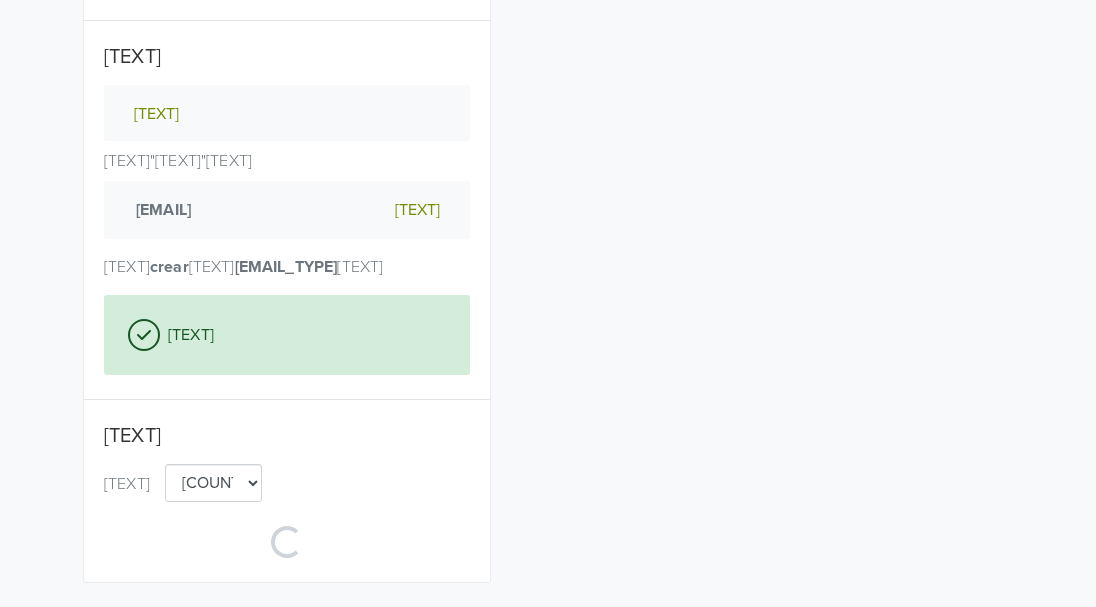 scroll, scrollTop: 399, scrollLeft: 0, axis: vertical 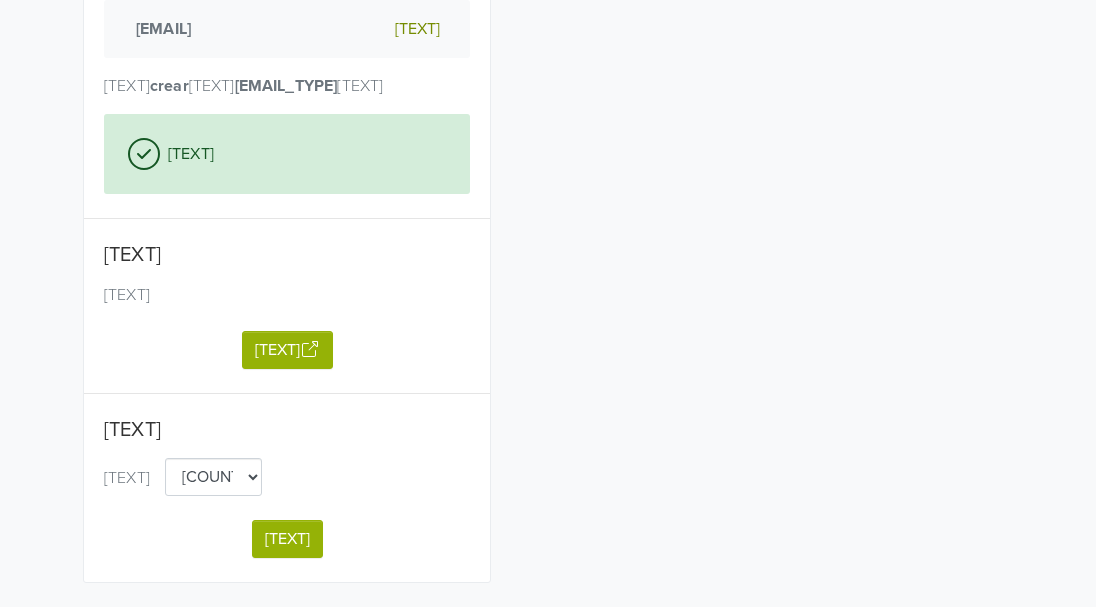 click on "Reclamar sitio web en Google" at bounding box center (287, 350) 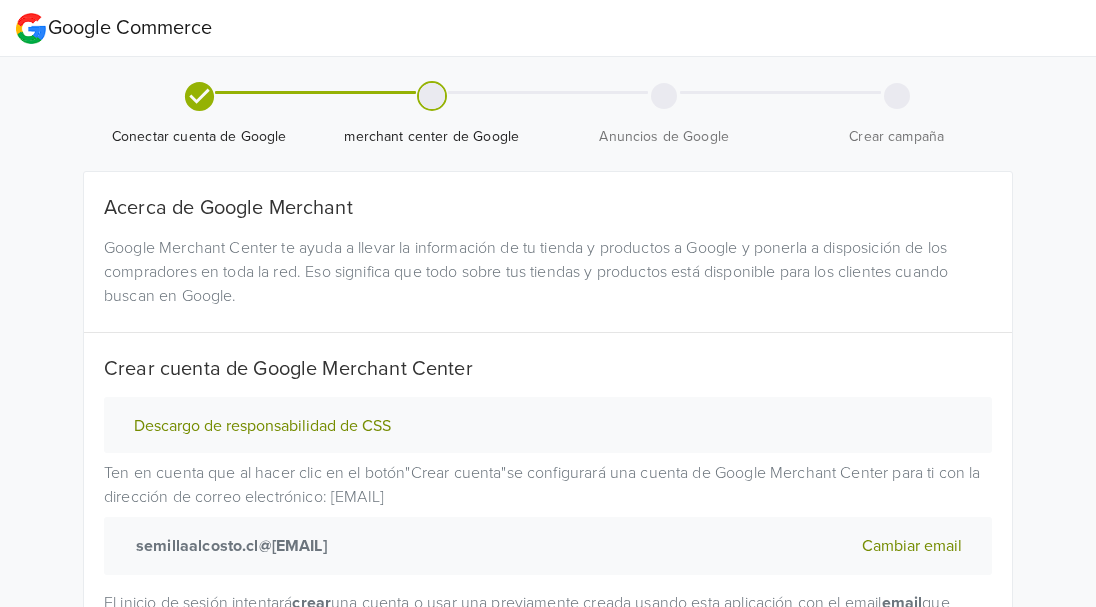 scroll, scrollTop: 0, scrollLeft: 0, axis: both 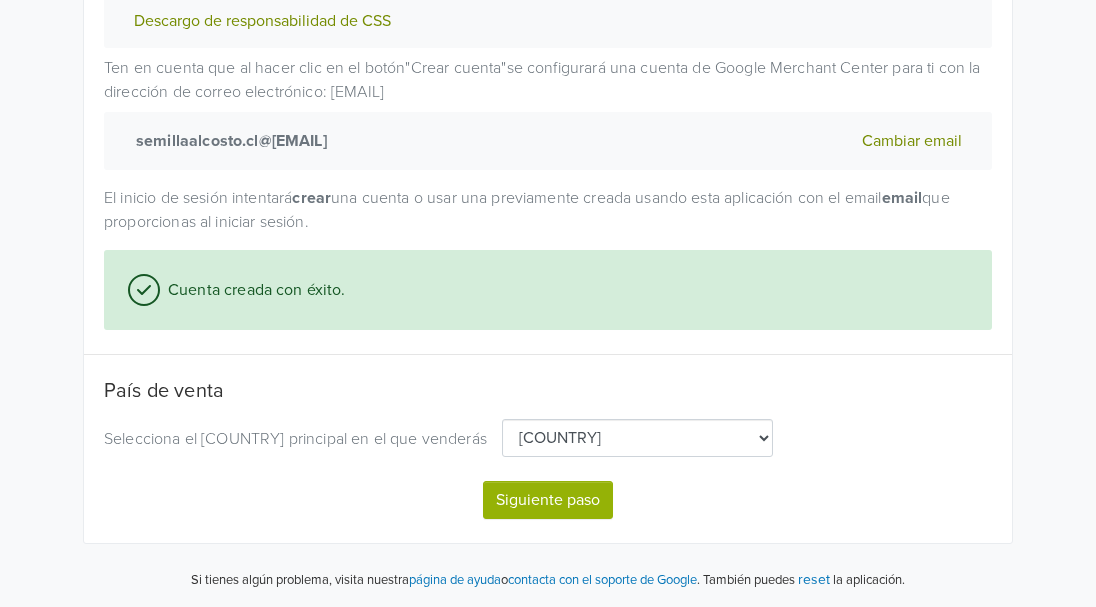 click on "[TEXT]" at bounding box center [548, 500] 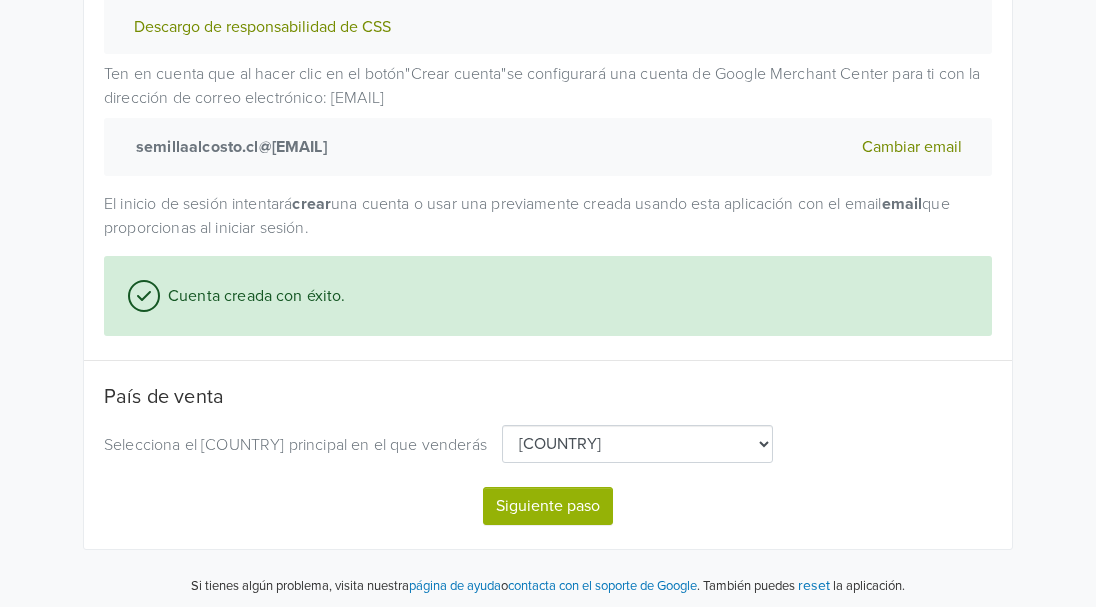 select on "[COUNTRY_CODE]" 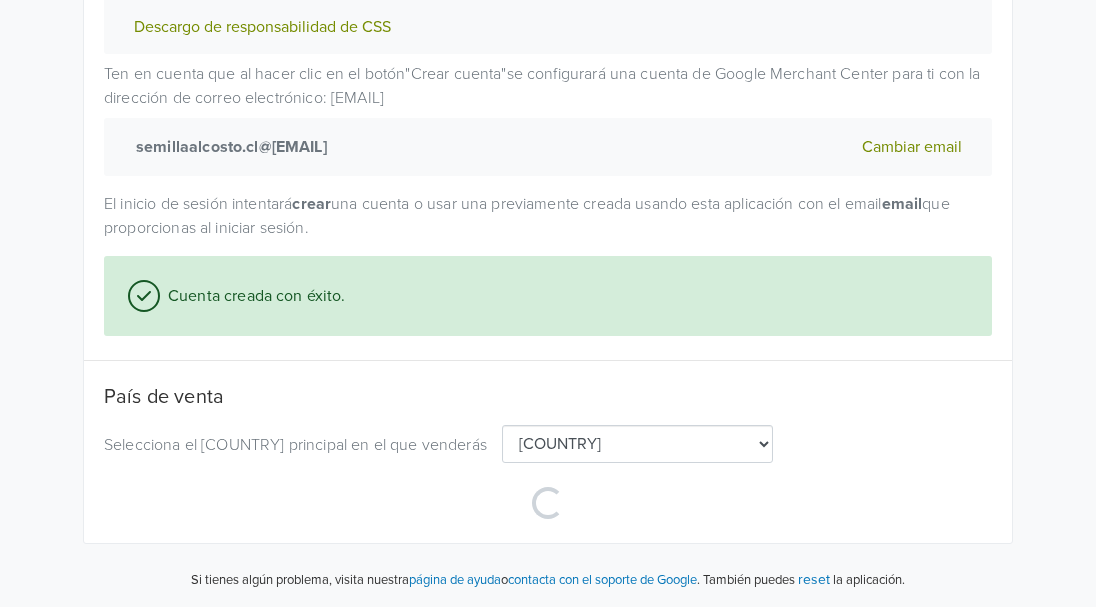 select on "[COUNTRY_CODE]" 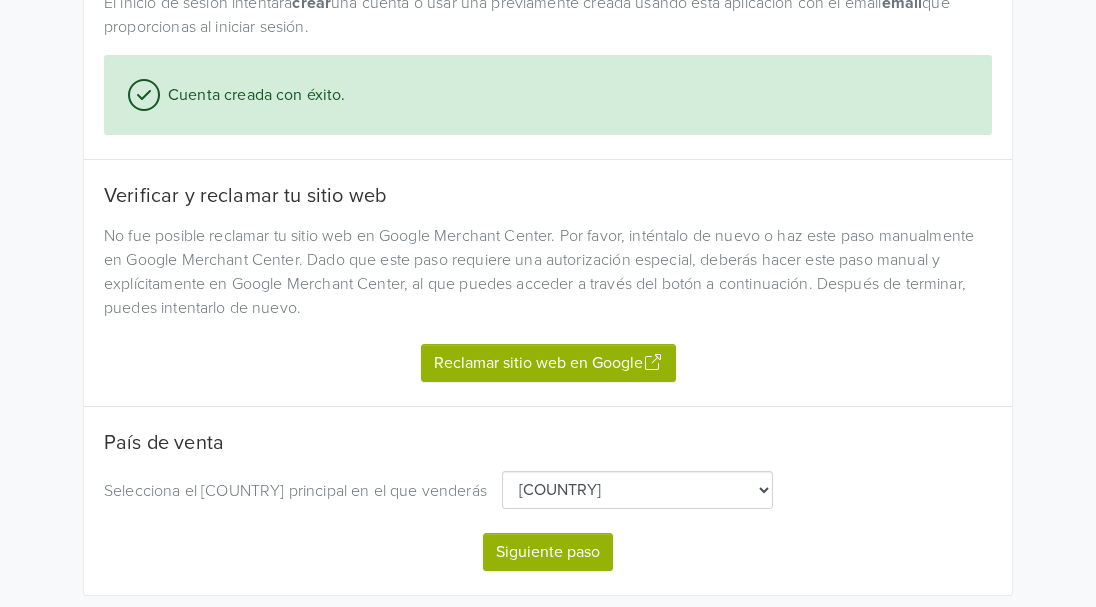 scroll, scrollTop: 605, scrollLeft: 0, axis: vertical 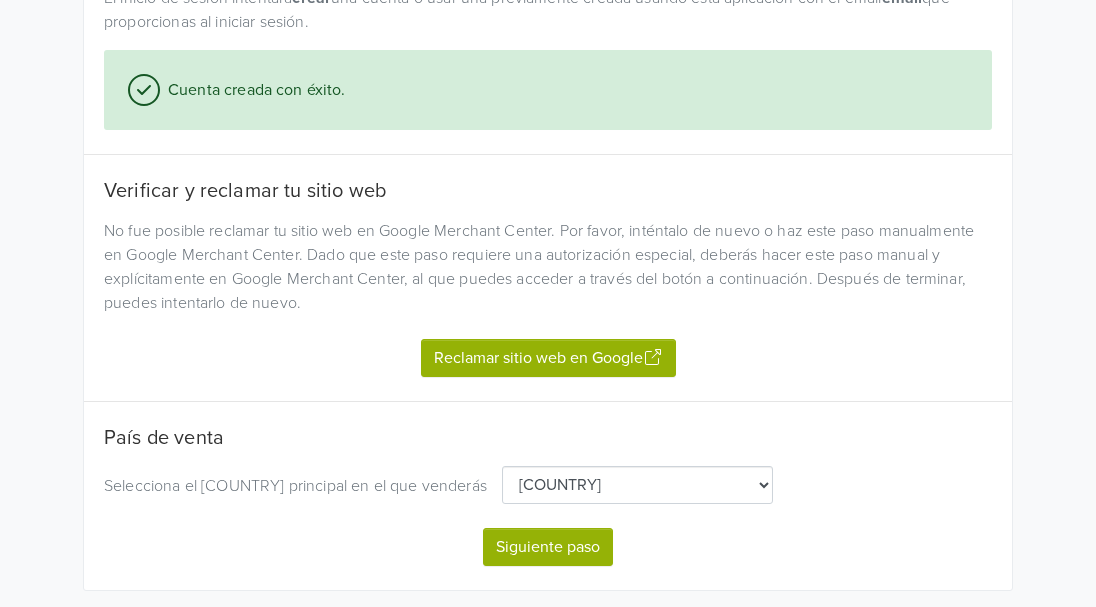 click on "Reclamar sitio web en Google" at bounding box center (548, 358) 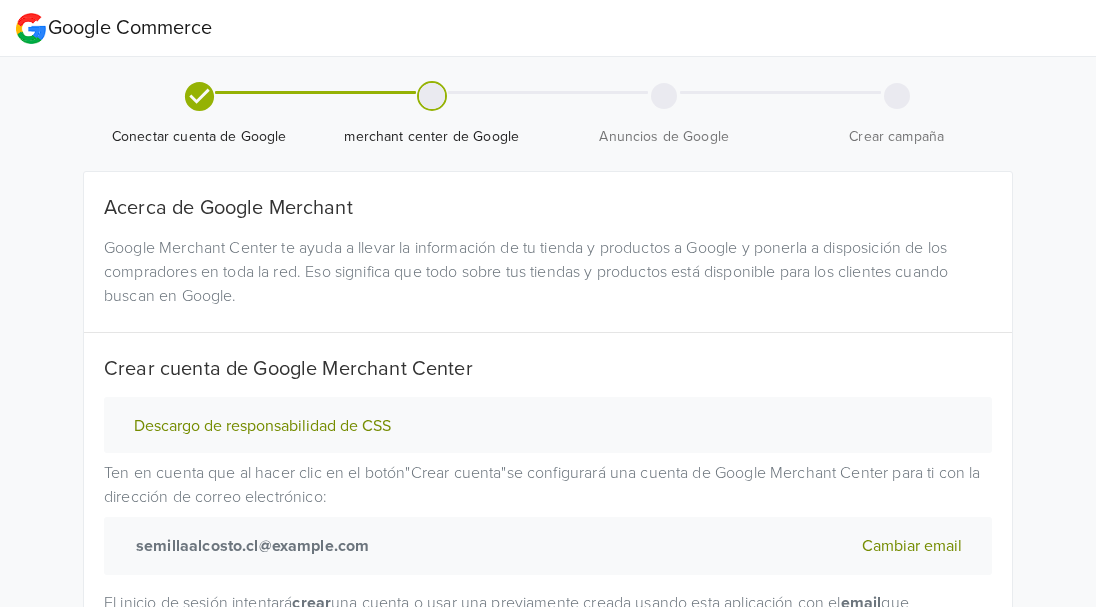 scroll, scrollTop: 0, scrollLeft: 0, axis: both 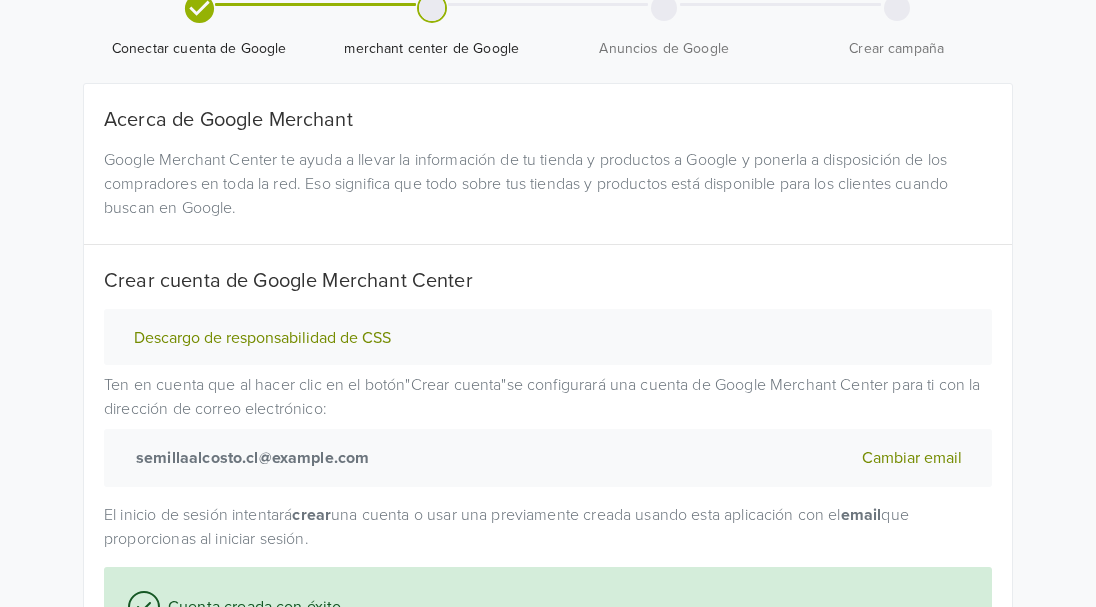 select on "cl" 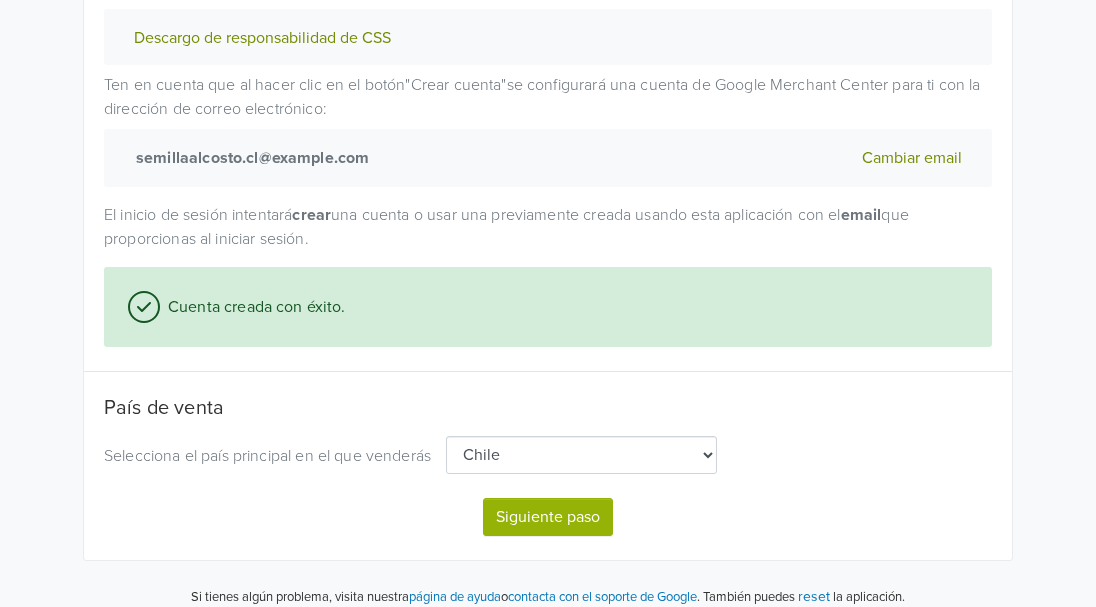 scroll, scrollTop: 400, scrollLeft: 0, axis: vertical 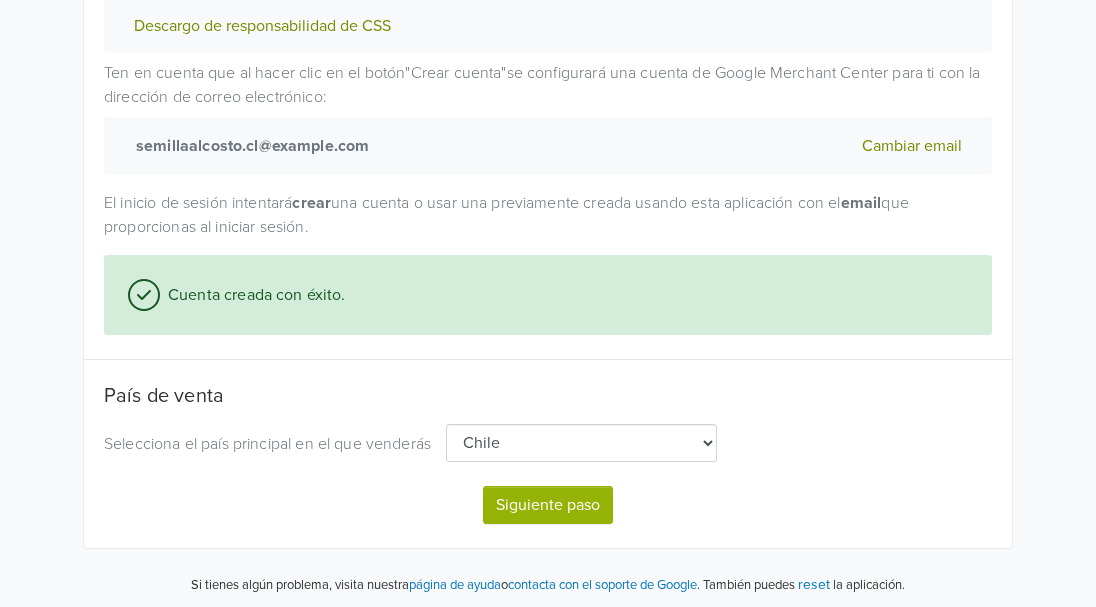 click on "Descargo de responsabilidad de CSS" at bounding box center [262, 26] 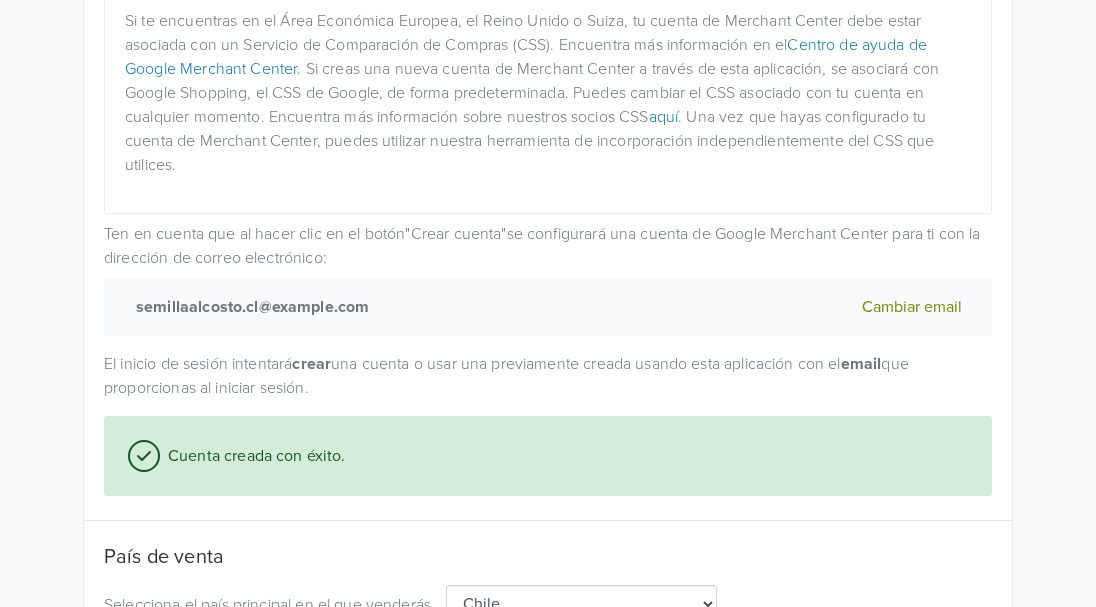 scroll, scrollTop: 500, scrollLeft: 0, axis: vertical 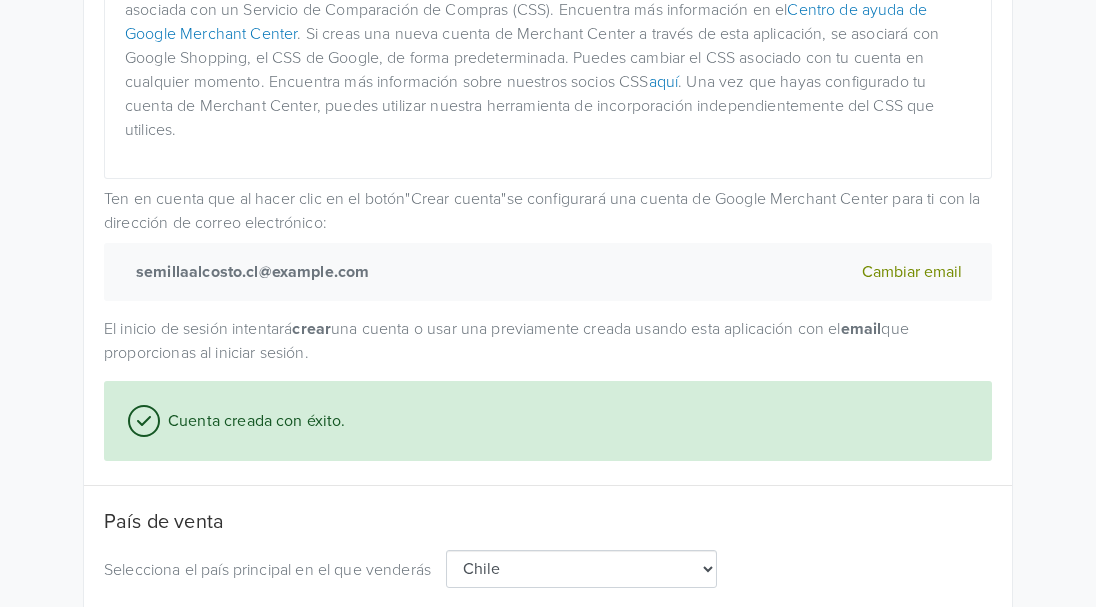 click on "aquí" at bounding box center [664, 82] 